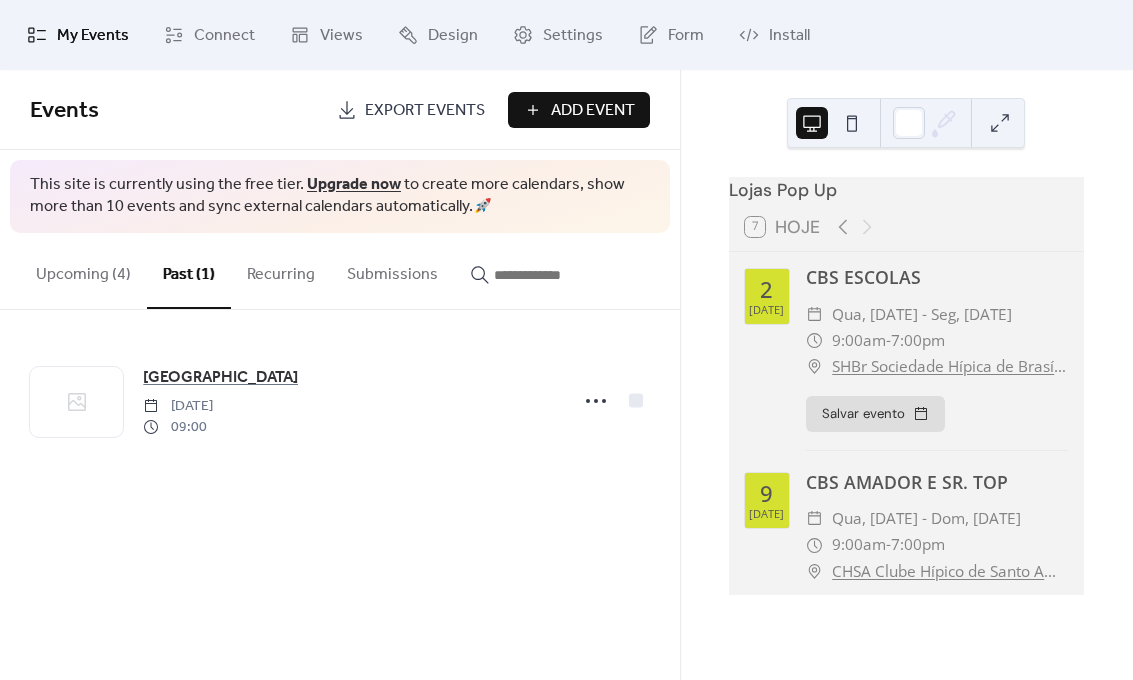scroll, scrollTop: 0, scrollLeft: 0, axis: both 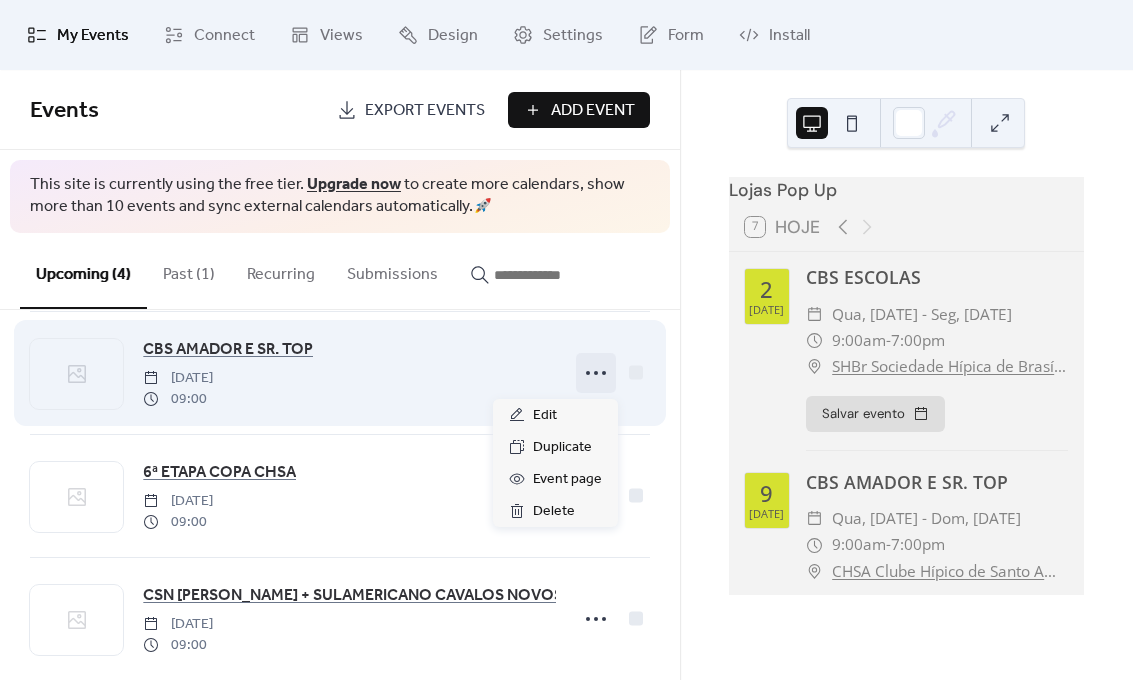 click 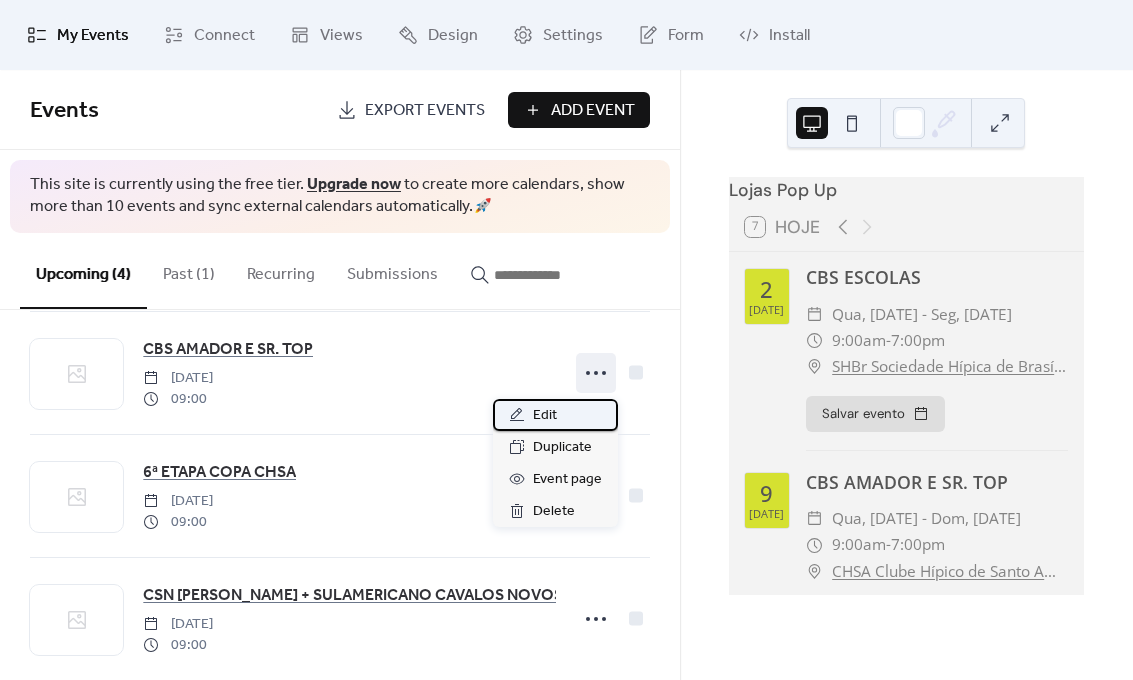 click on "Edit" at bounding box center (555, 415) 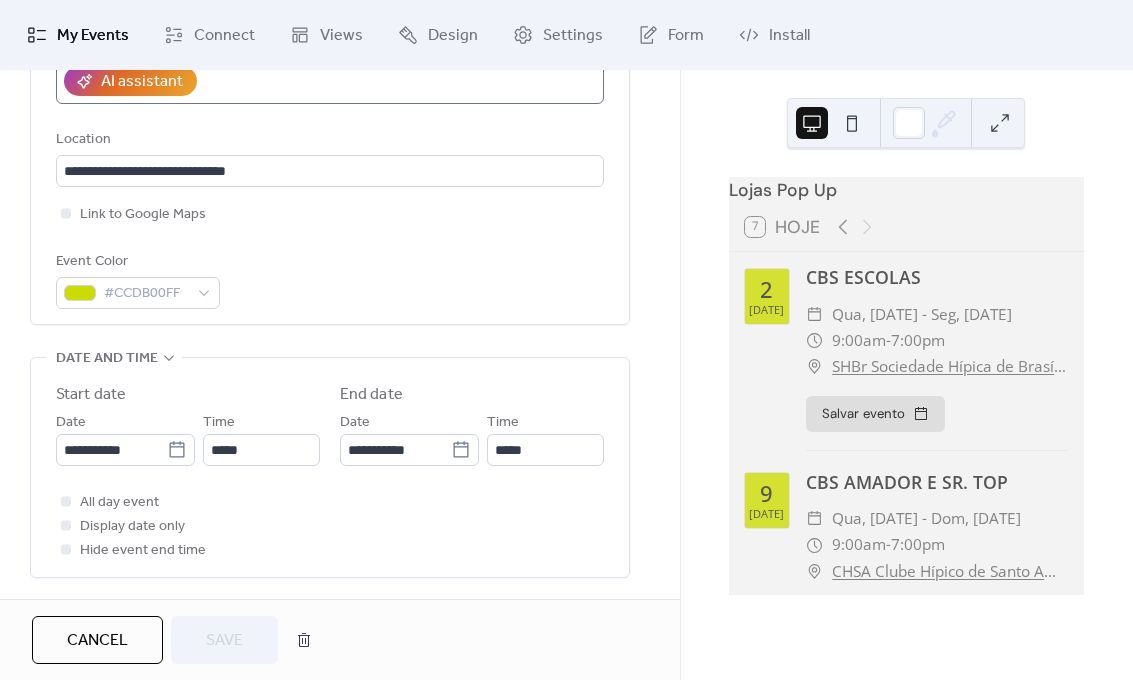 scroll, scrollTop: 414, scrollLeft: 0, axis: vertical 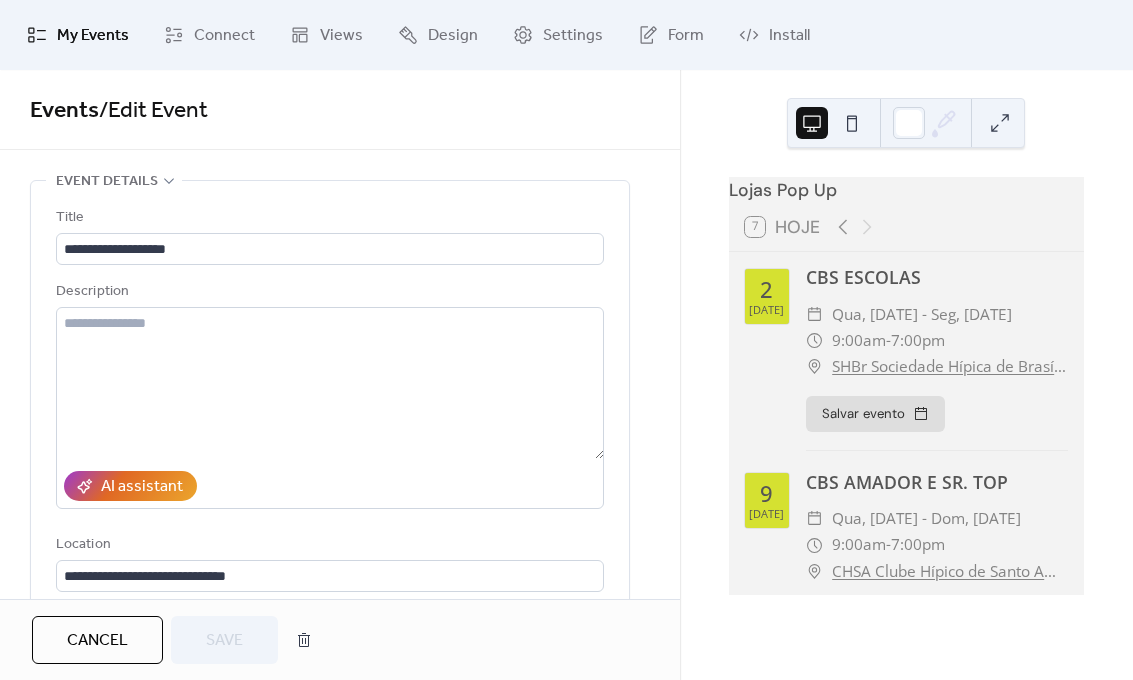click on "Cancel" at bounding box center [97, 641] 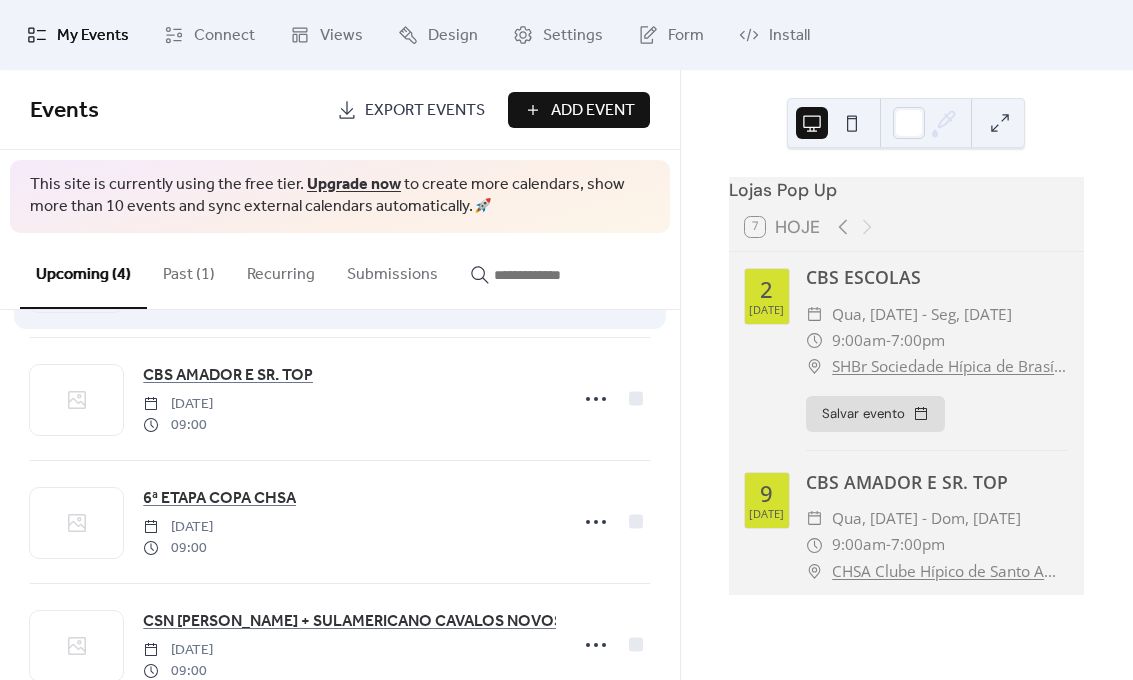 scroll, scrollTop: 185, scrollLeft: 0, axis: vertical 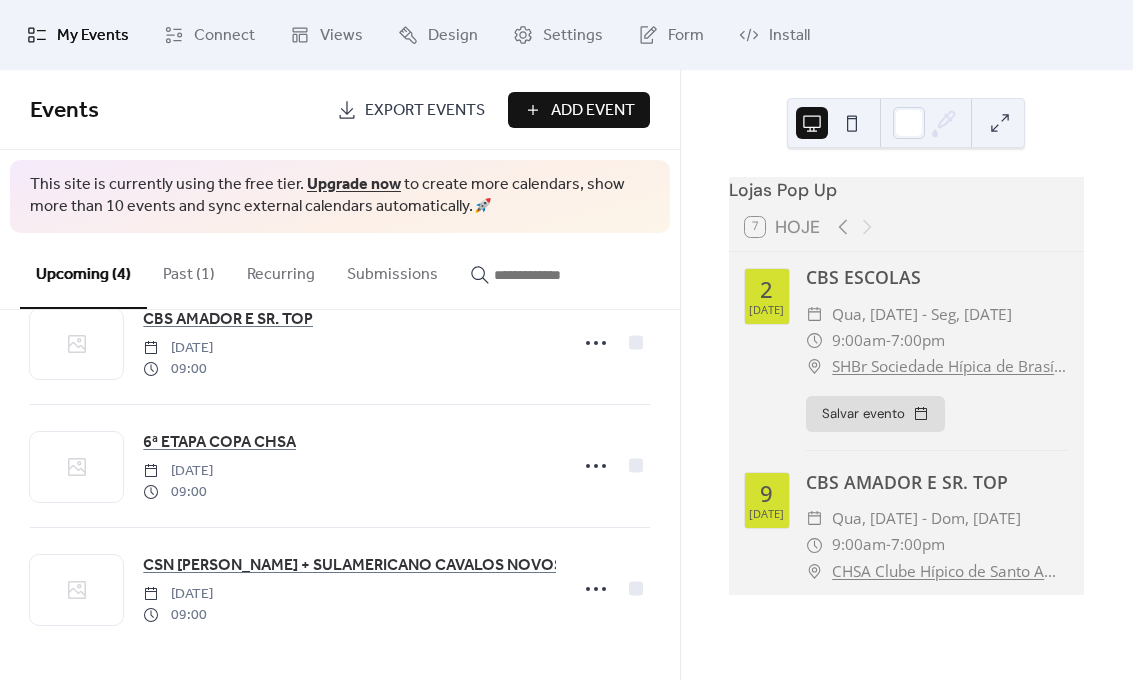 click on "Past  (1)" at bounding box center (189, 270) 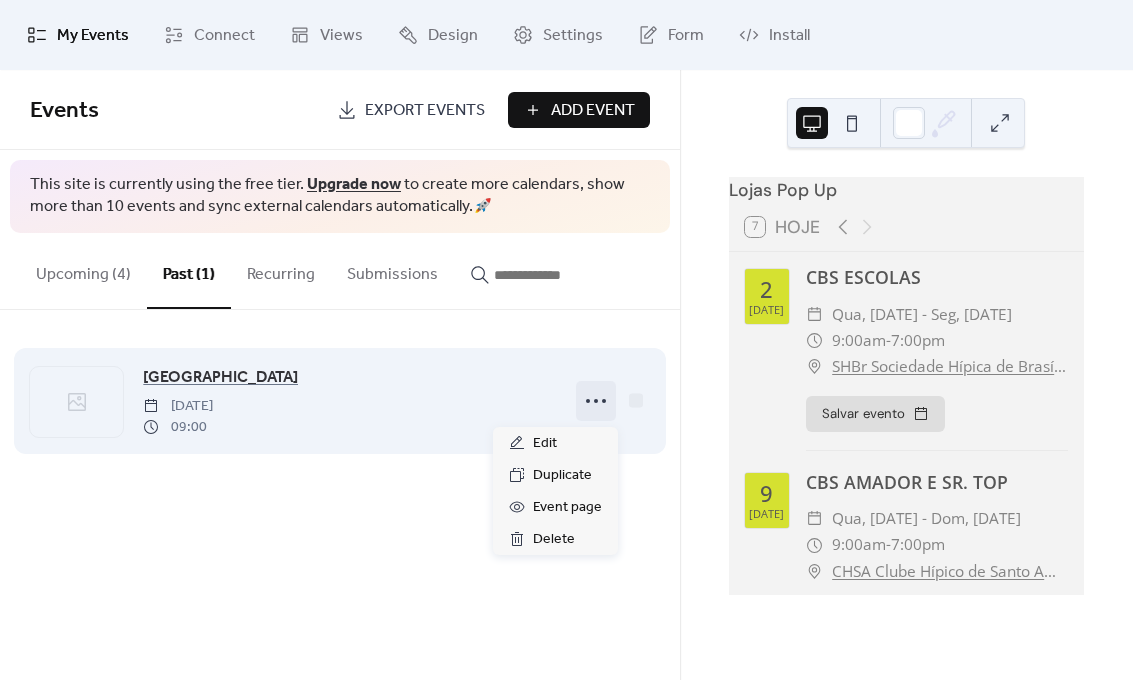 click 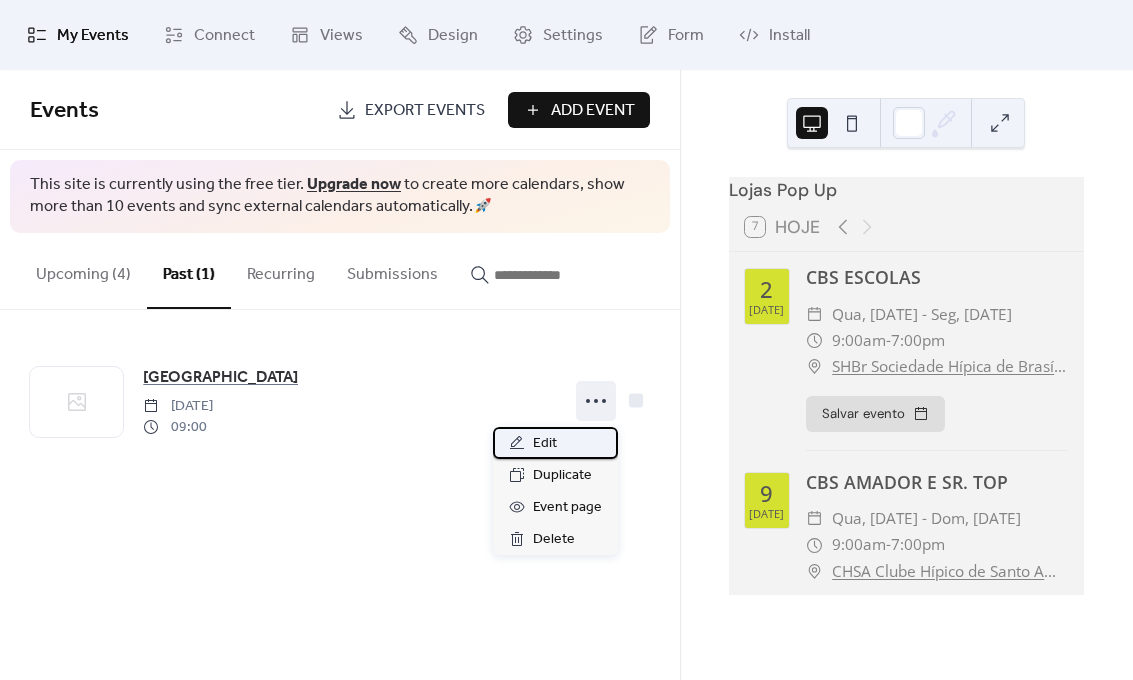 click on "Edit" at bounding box center (545, 444) 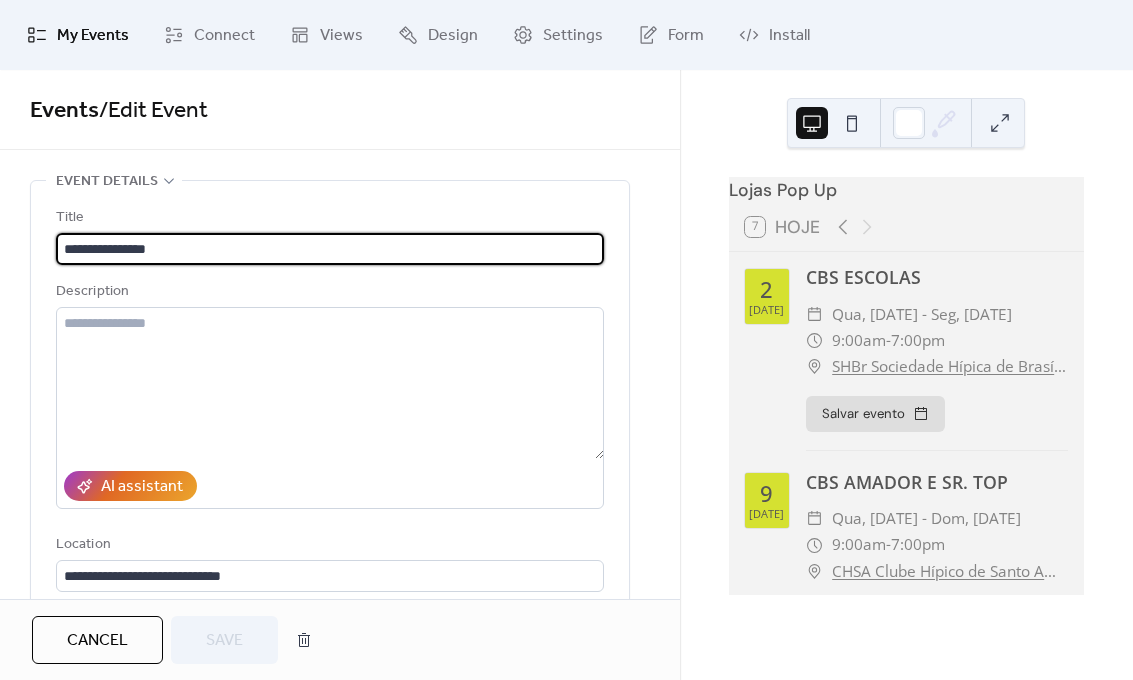click on "**********" at bounding box center [330, 249] 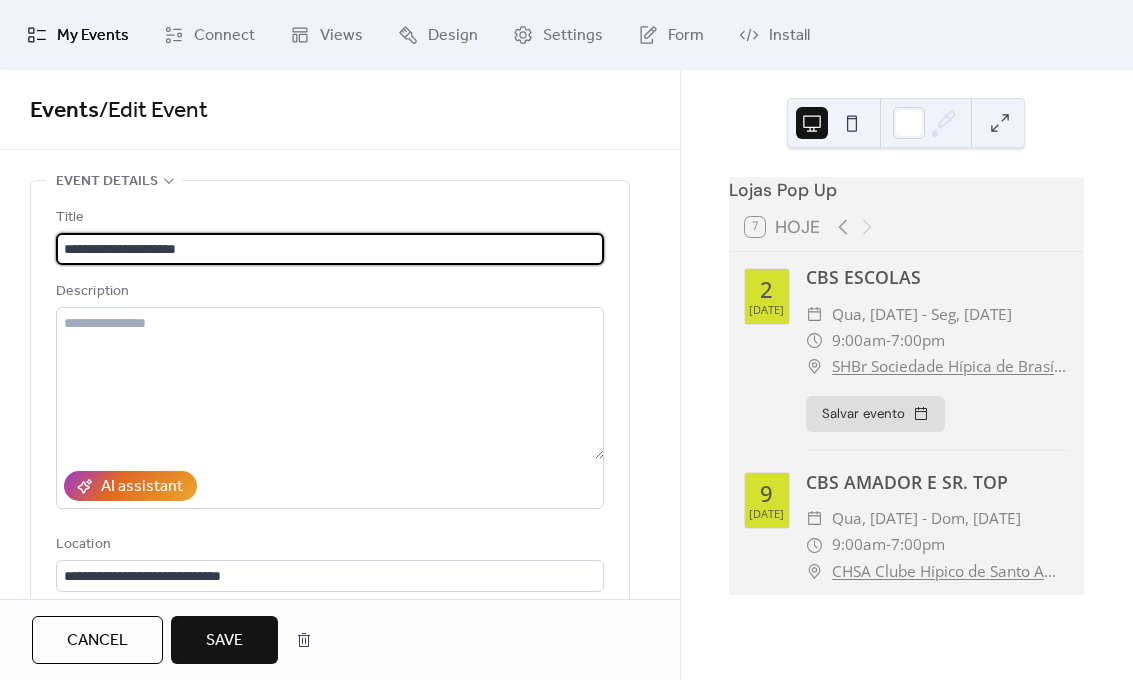 drag, startPoint x: 95, startPoint y: 250, endPoint x: 70, endPoint y: 248, distance: 25.079872 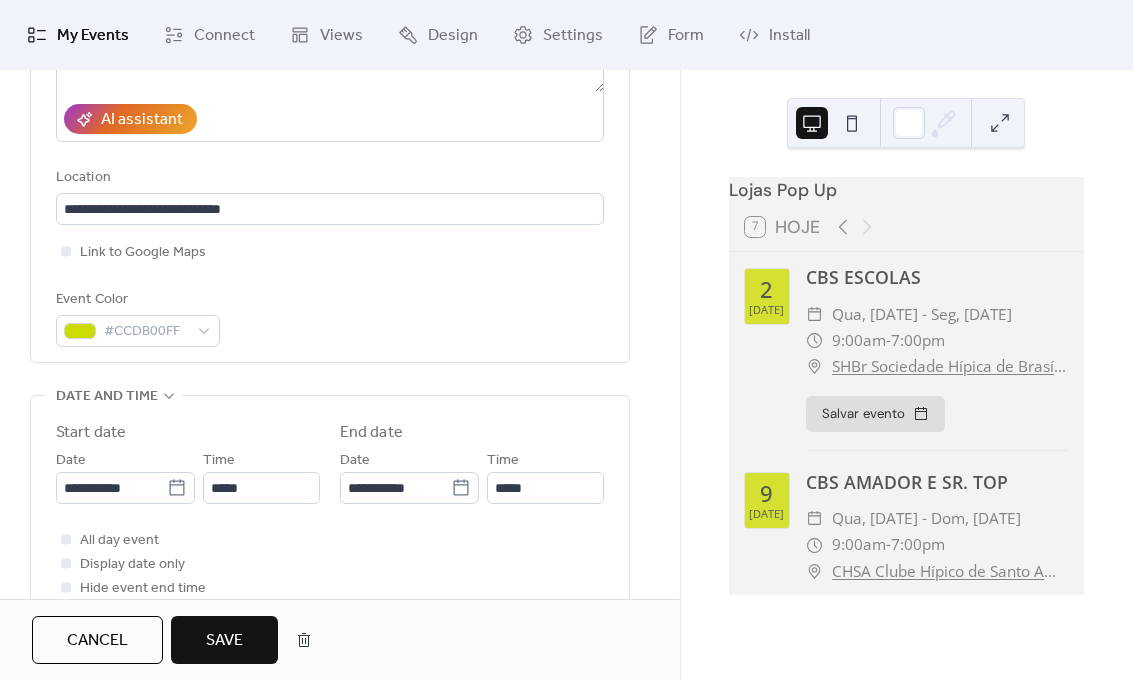 scroll, scrollTop: 408, scrollLeft: 0, axis: vertical 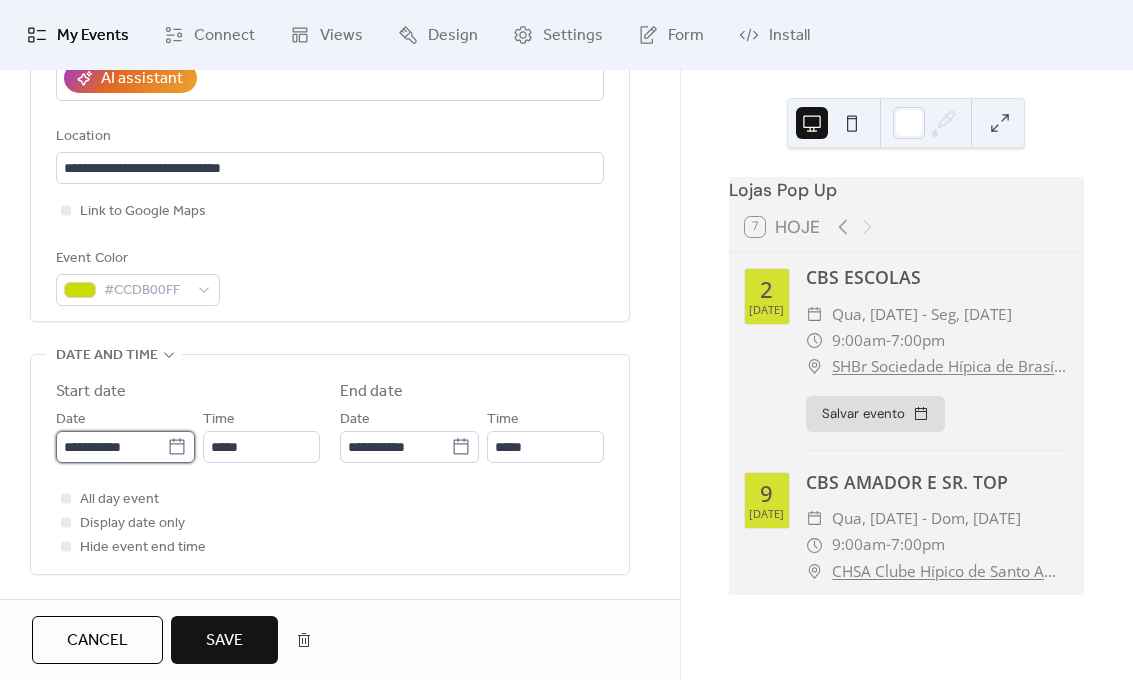 click on "**********" at bounding box center [111, 447] 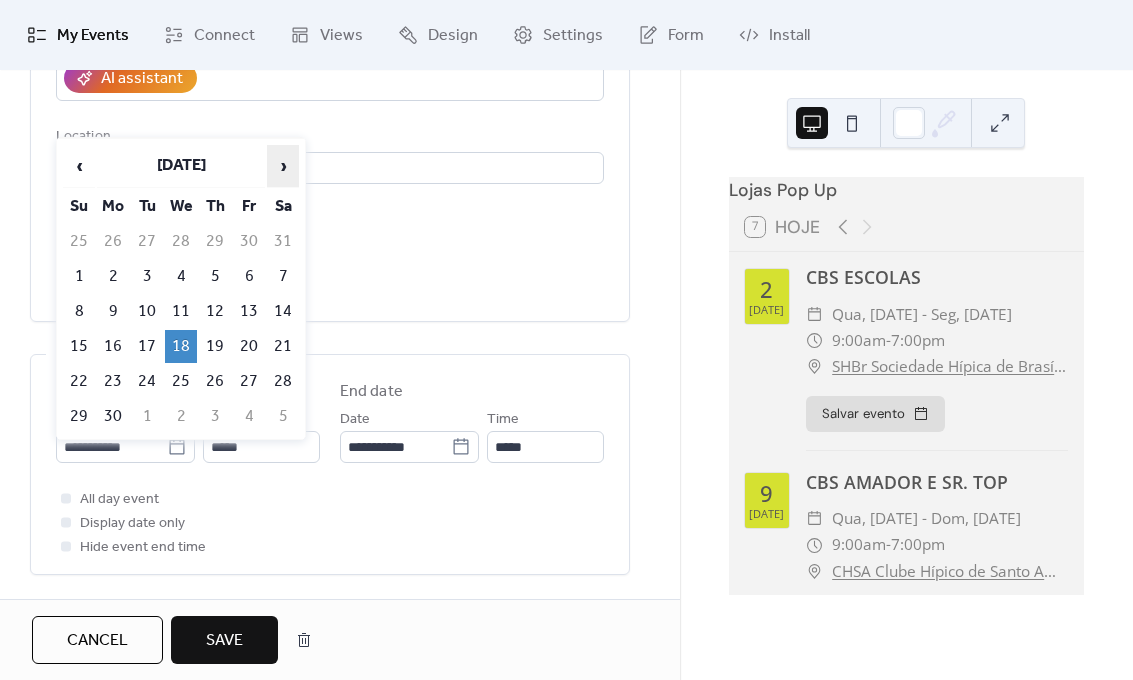 click on "›" at bounding box center (283, 166) 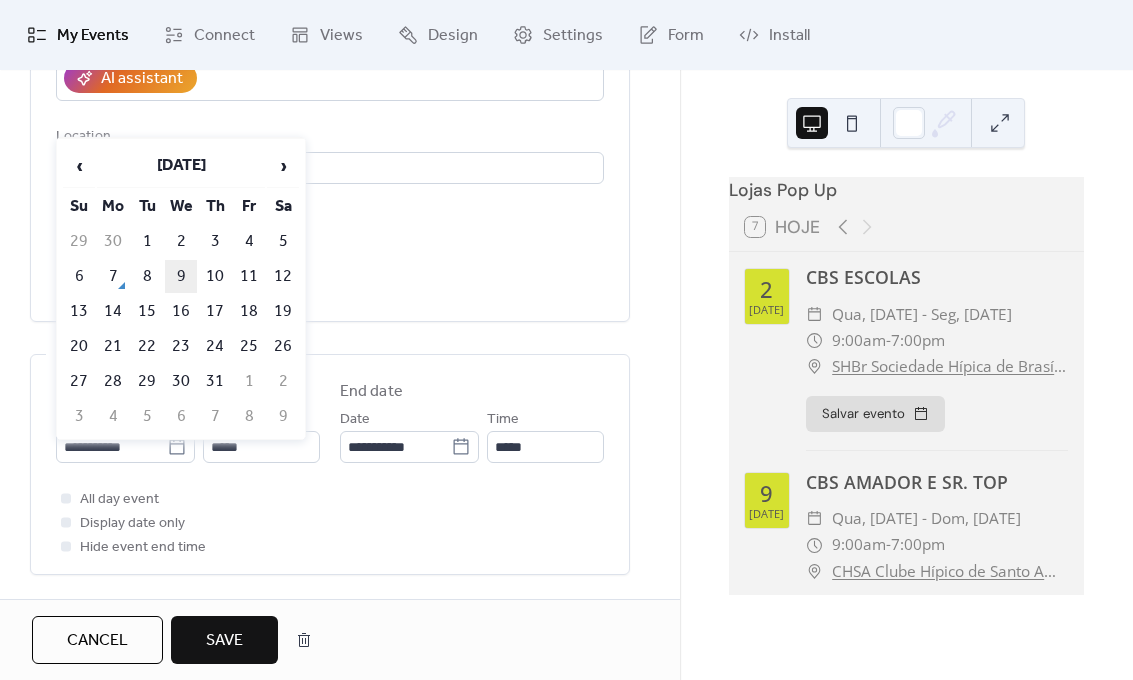 click on "9" at bounding box center (181, 276) 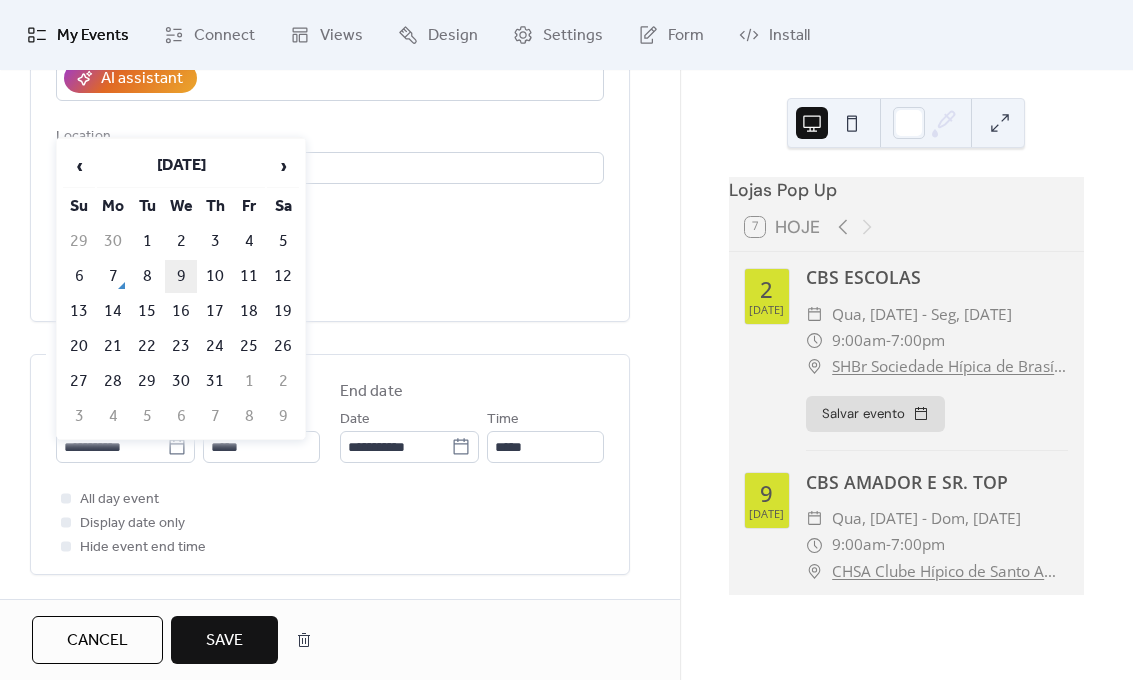 type on "**********" 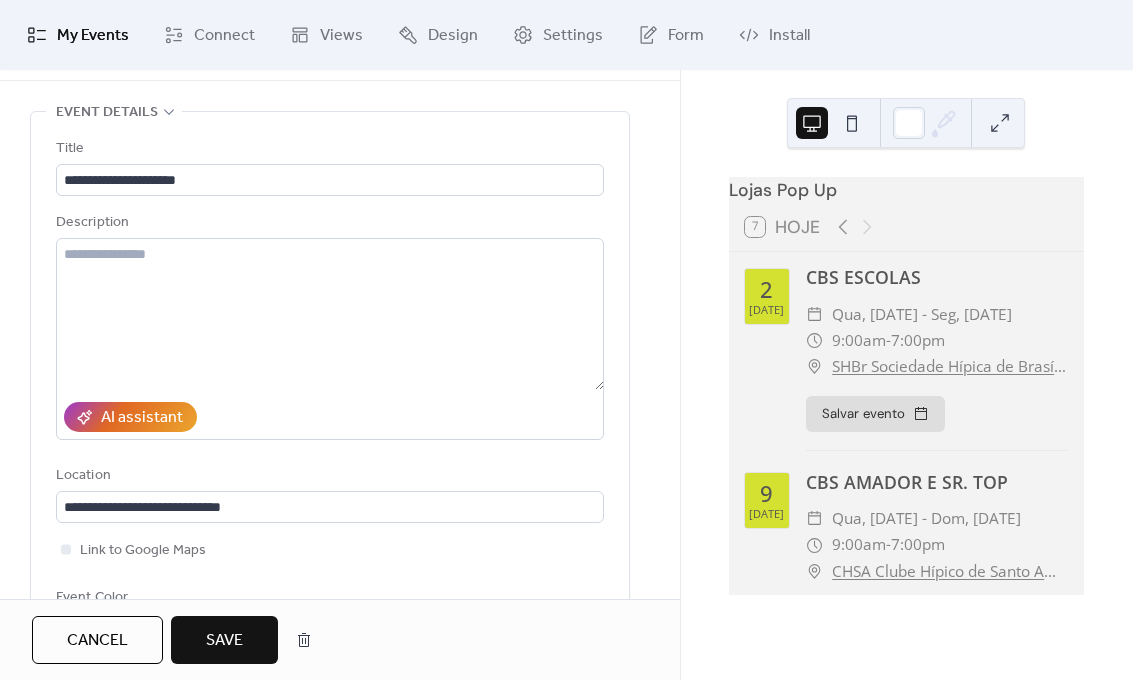 scroll, scrollTop: 34, scrollLeft: 0, axis: vertical 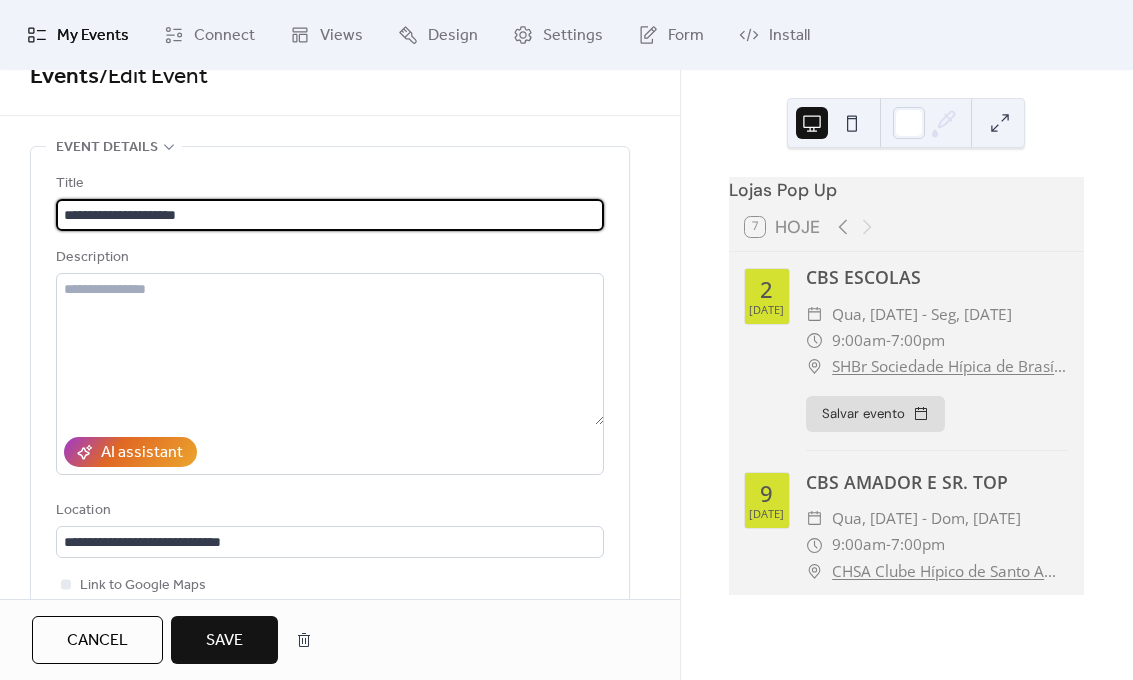 click on "**********" at bounding box center [330, 215] 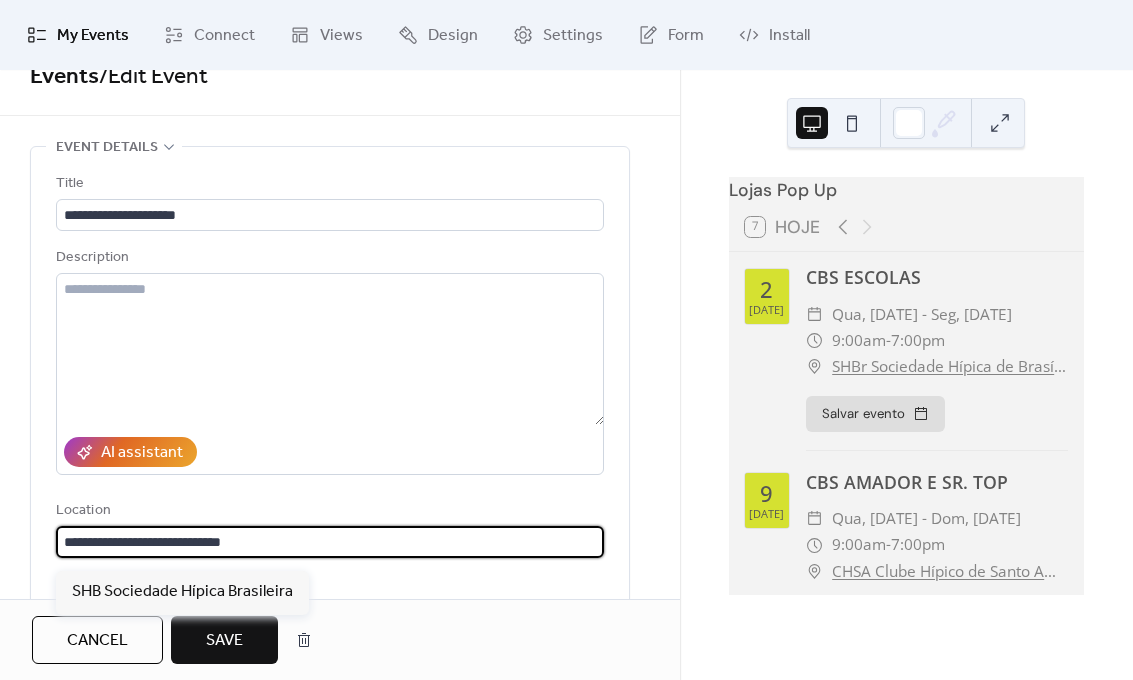 click on "**********" at bounding box center (330, 542) 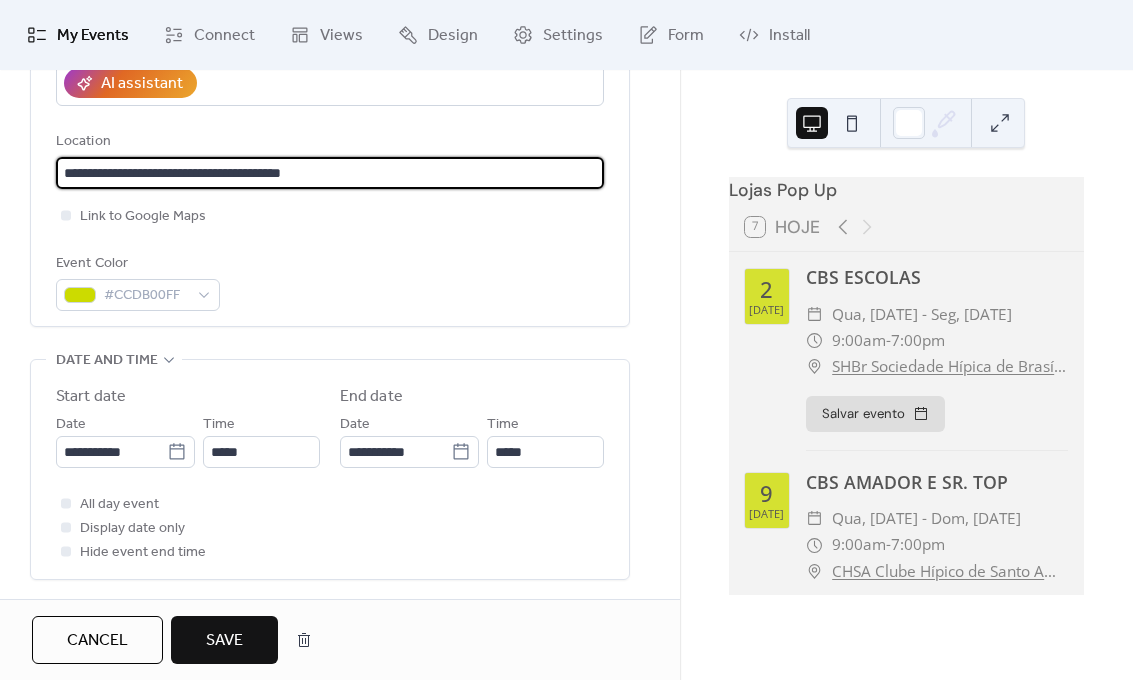 scroll, scrollTop: 408, scrollLeft: 0, axis: vertical 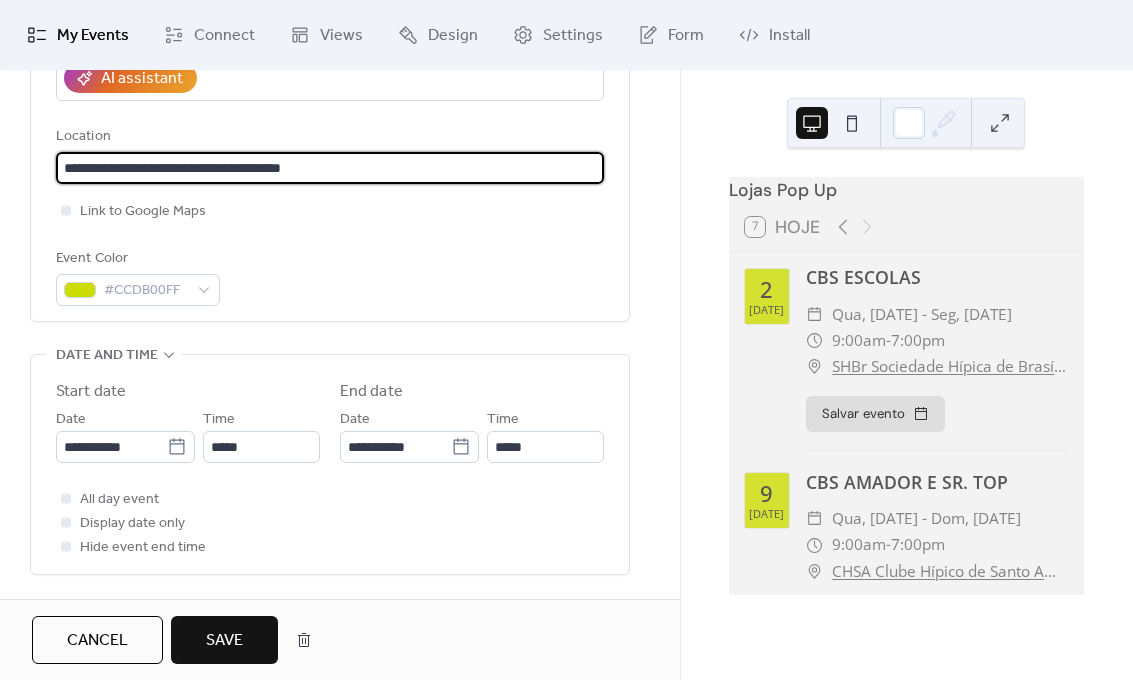 type on "**********" 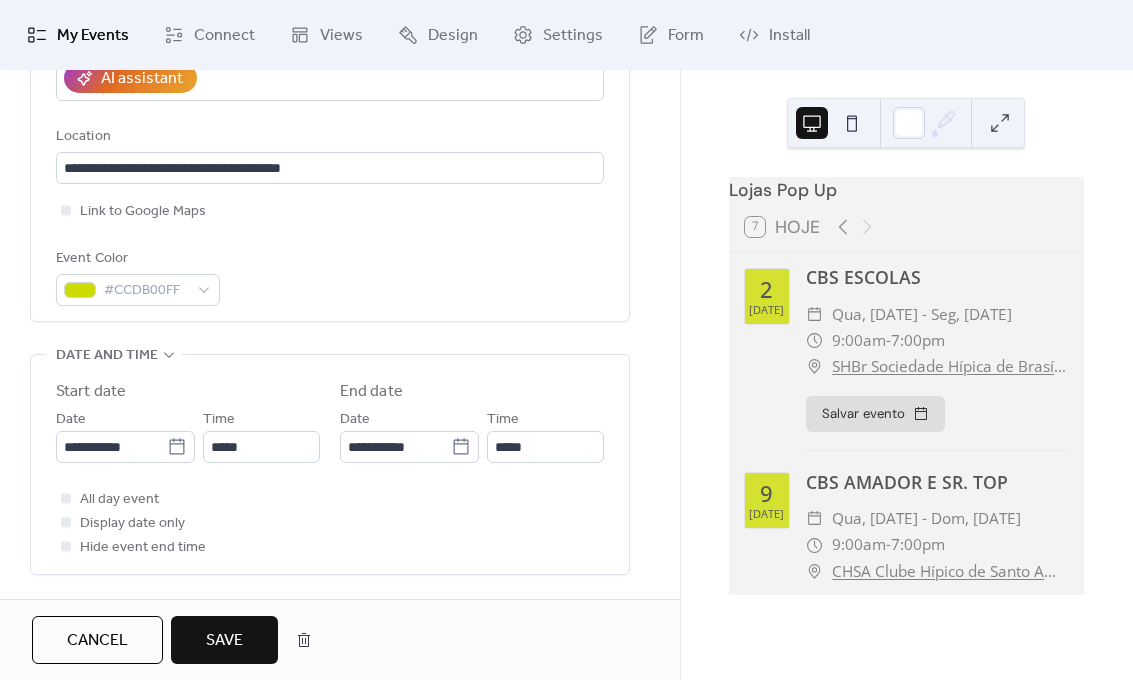 click on "Save" at bounding box center [224, 641] 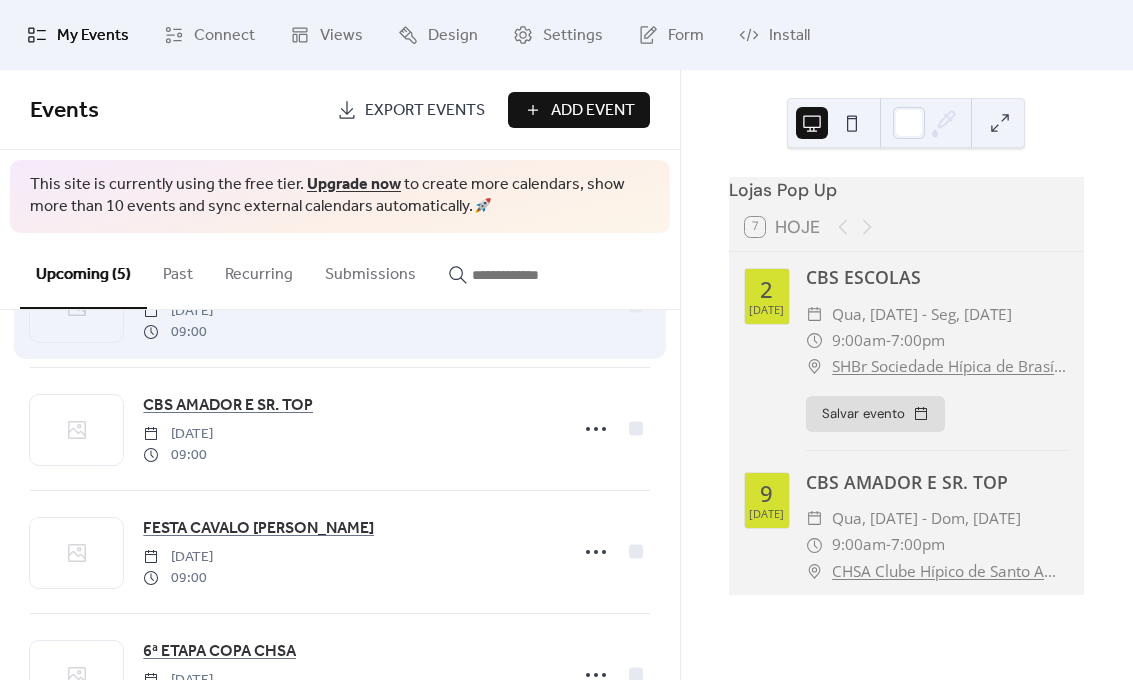 scroll, scrollTop: 132, scrollLeft: 0, axis: vertical 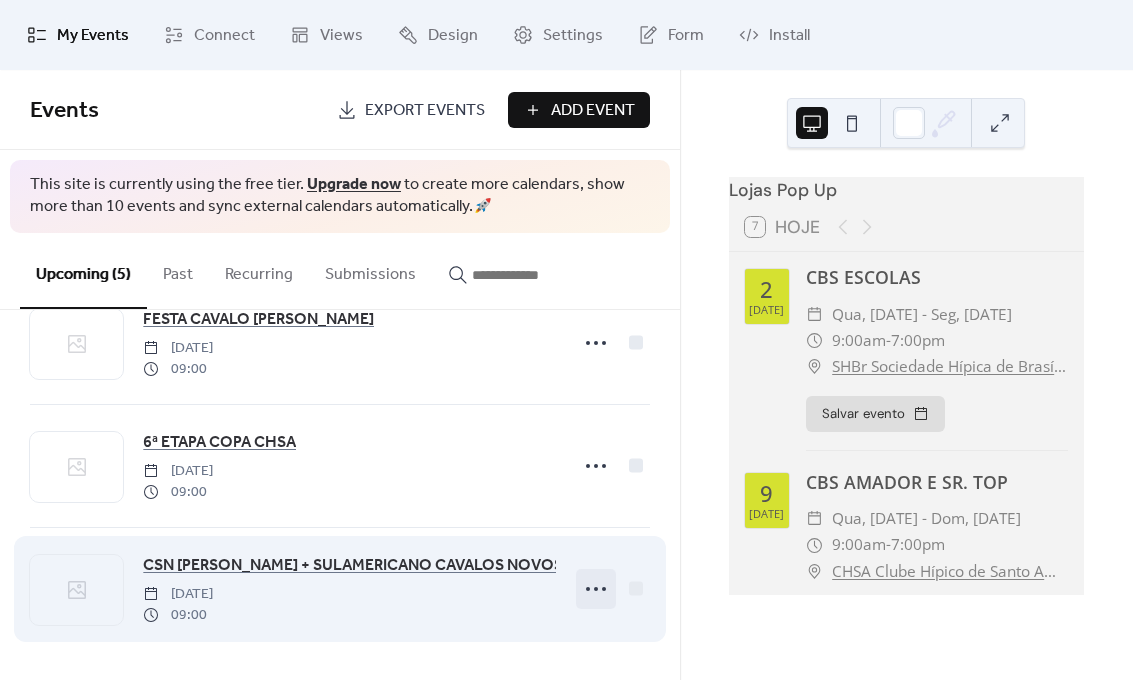 click 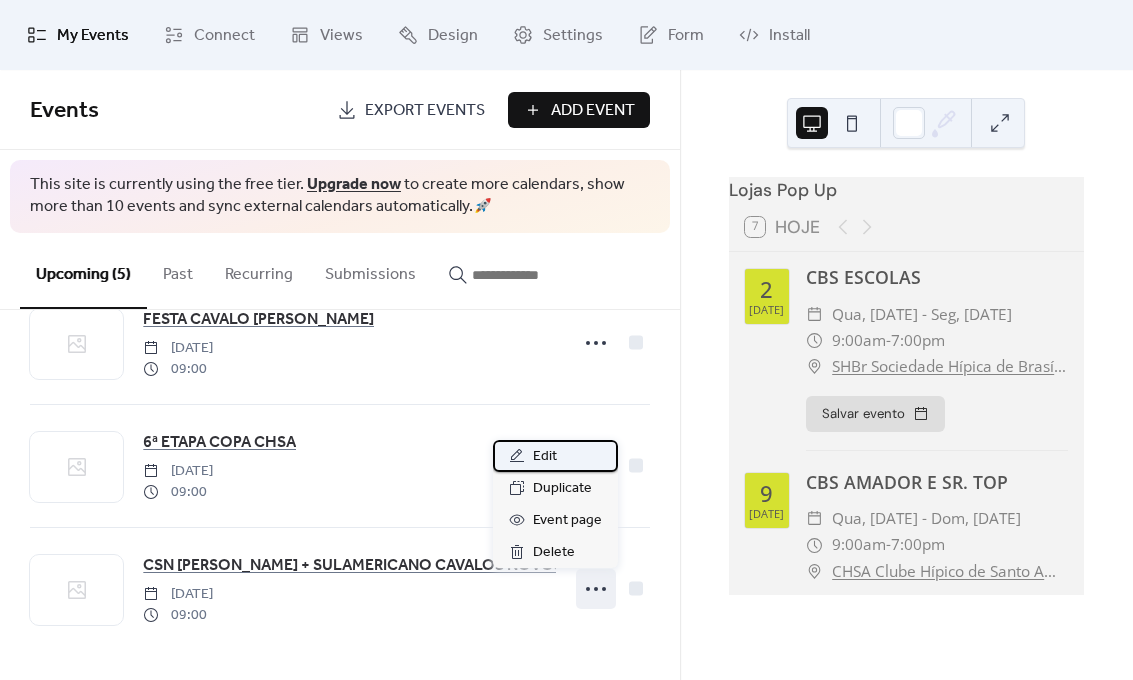 click on "Edit" at bounding box center (545, 457) 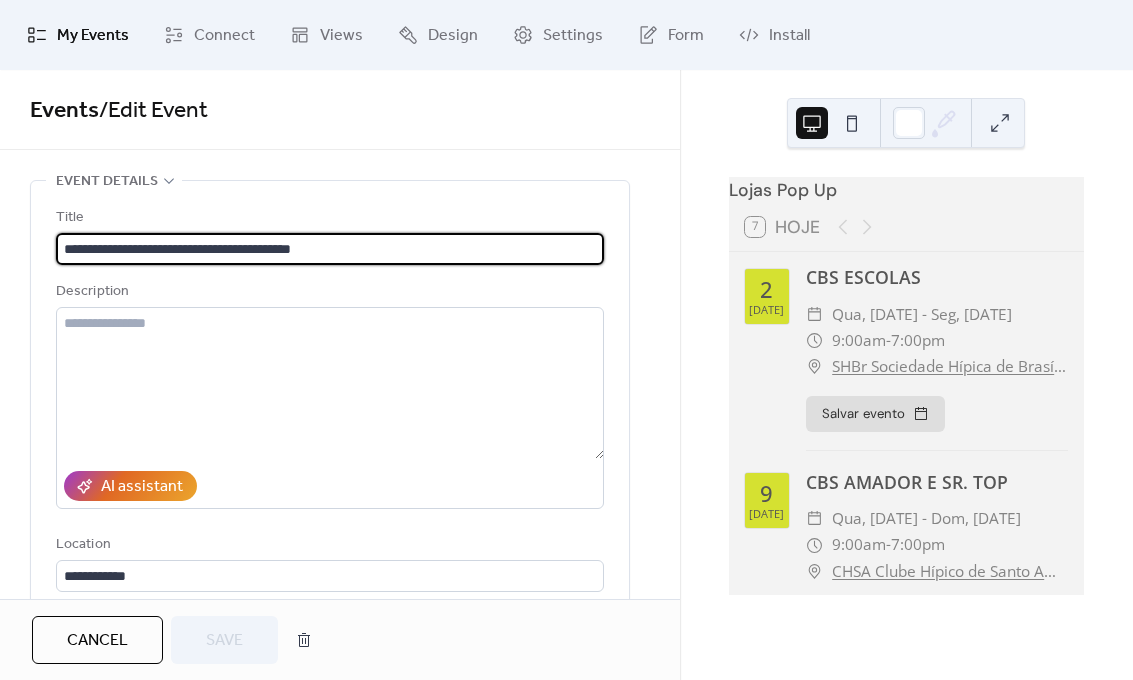 click on "**********" at bounding box center [330, 249] 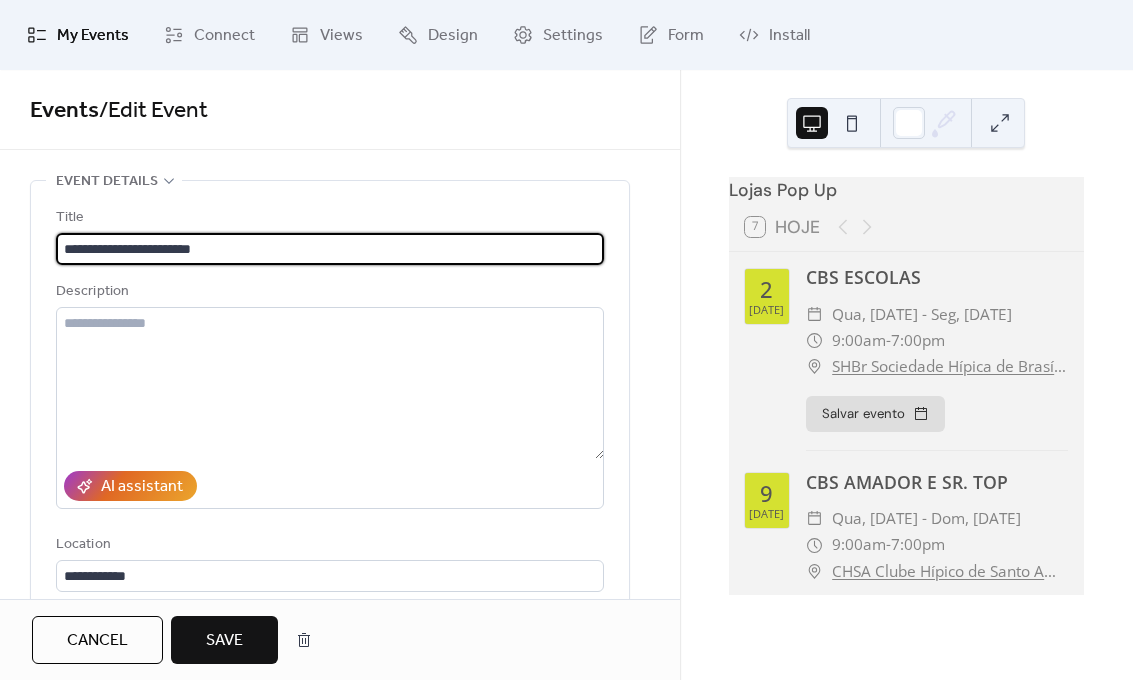 drag, startPoint x: 85, startPoint y: 246, endPoint x: 110, endPoint y: 246, distance: 25 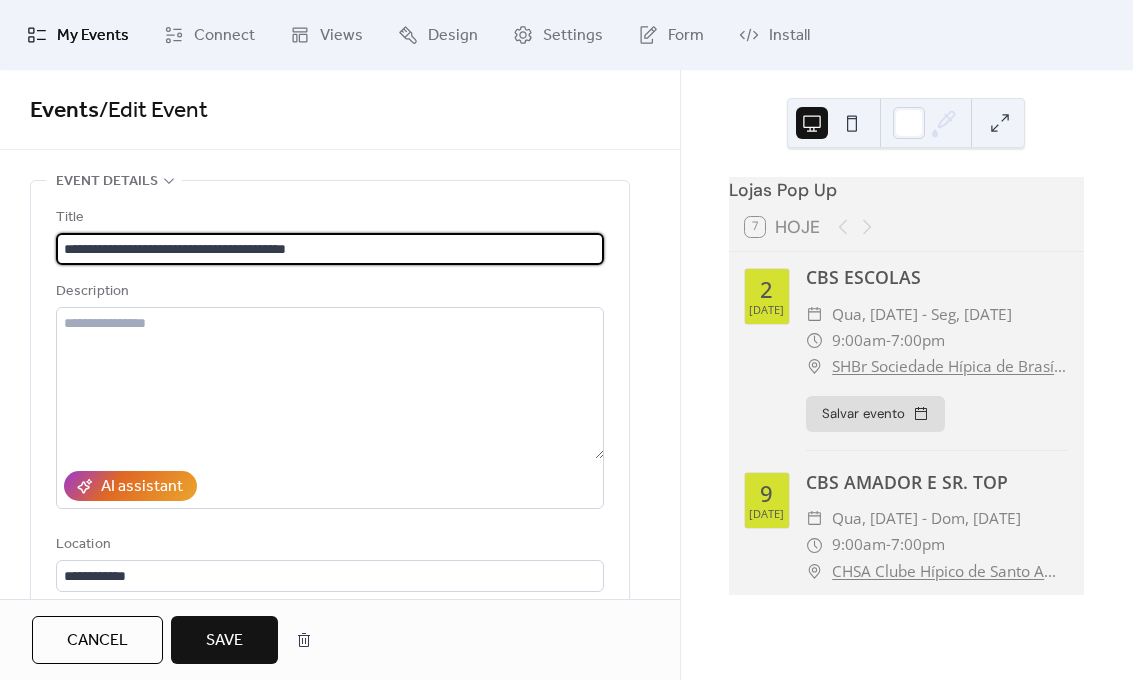 drag, startPoint x: 257, startPoint y: 250, endPoint x: 420, endPoint y: 248, distance: 163.01227 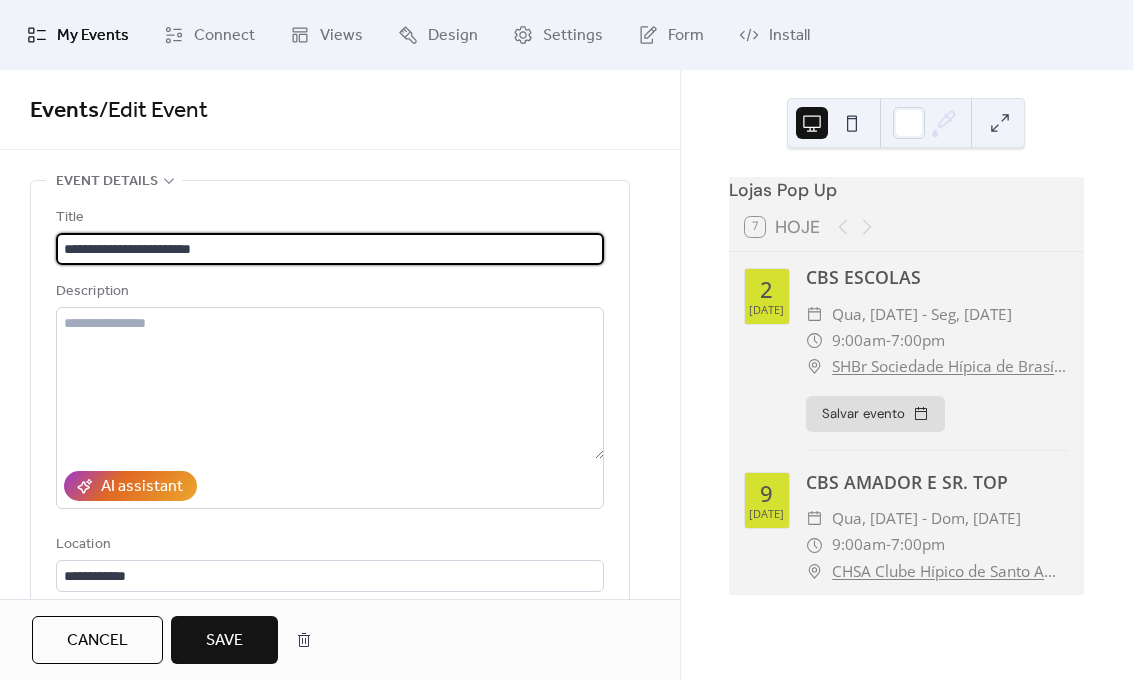 type on "**********" 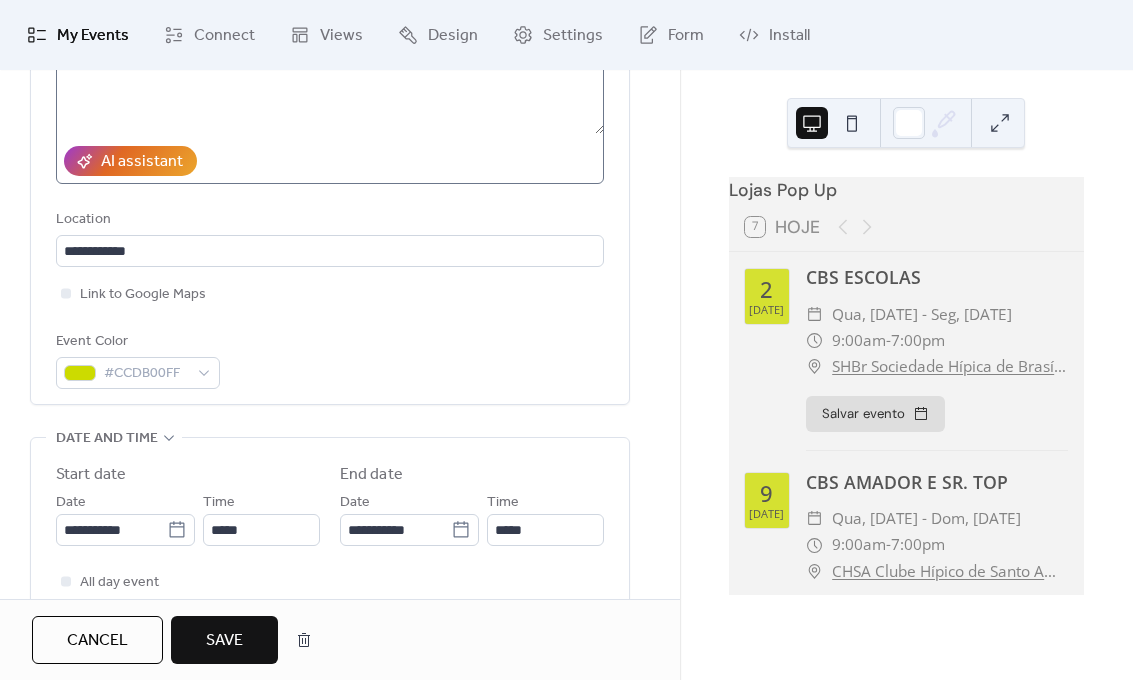 scroll, scrollTop: 516, scrollLeft: 0, axis: vertical 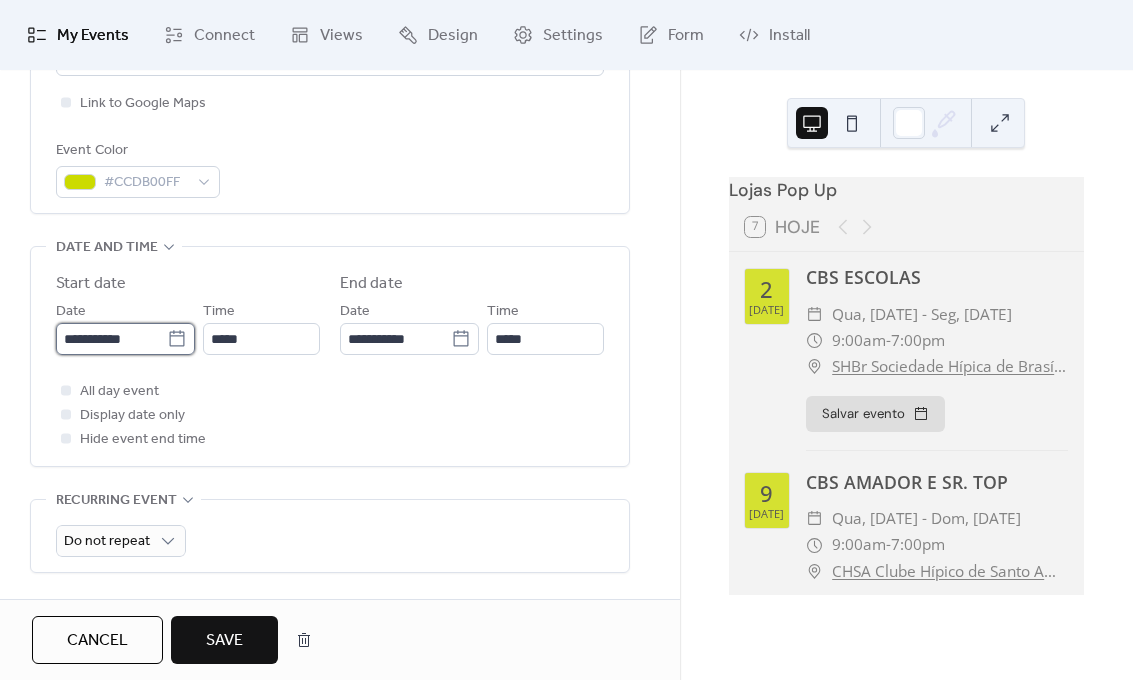 click on "**********" at bounding box center (111, 339) 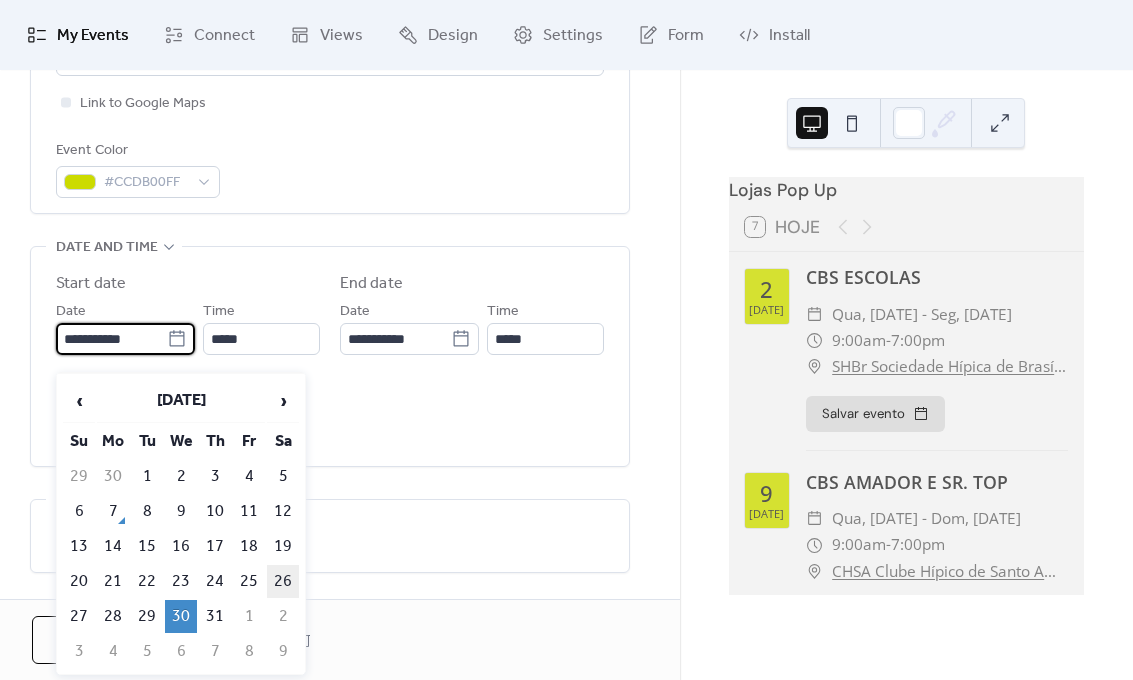 click on "26" at bounding box center [283, 581] 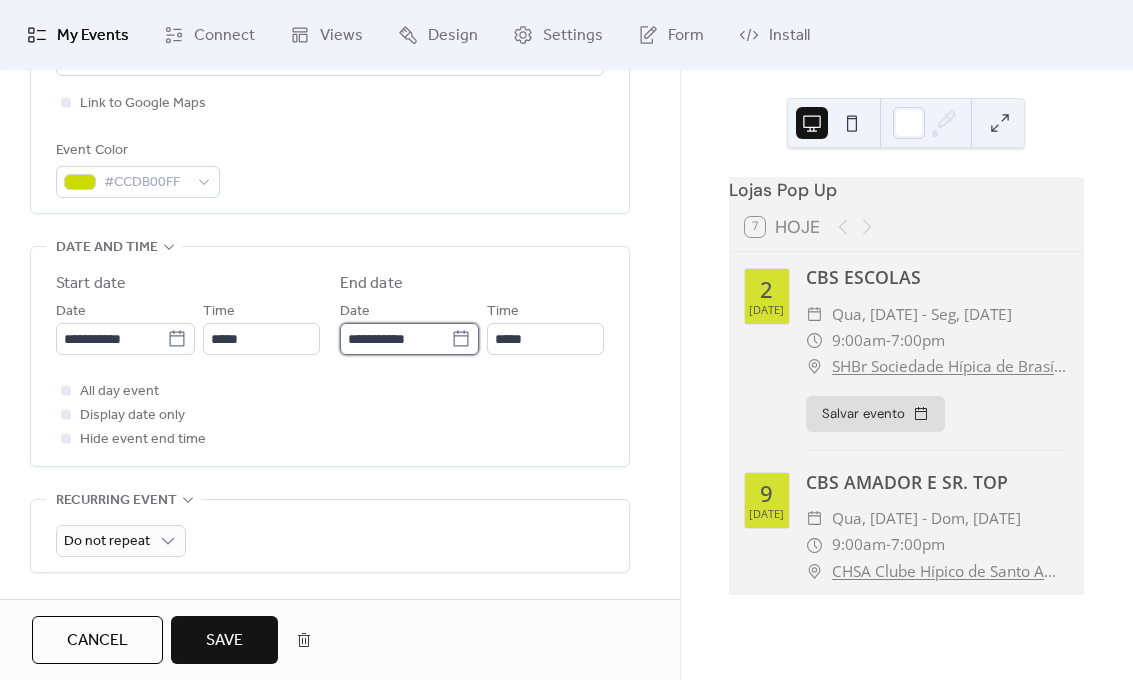 click on "**********" at bounding box center [395, 339] 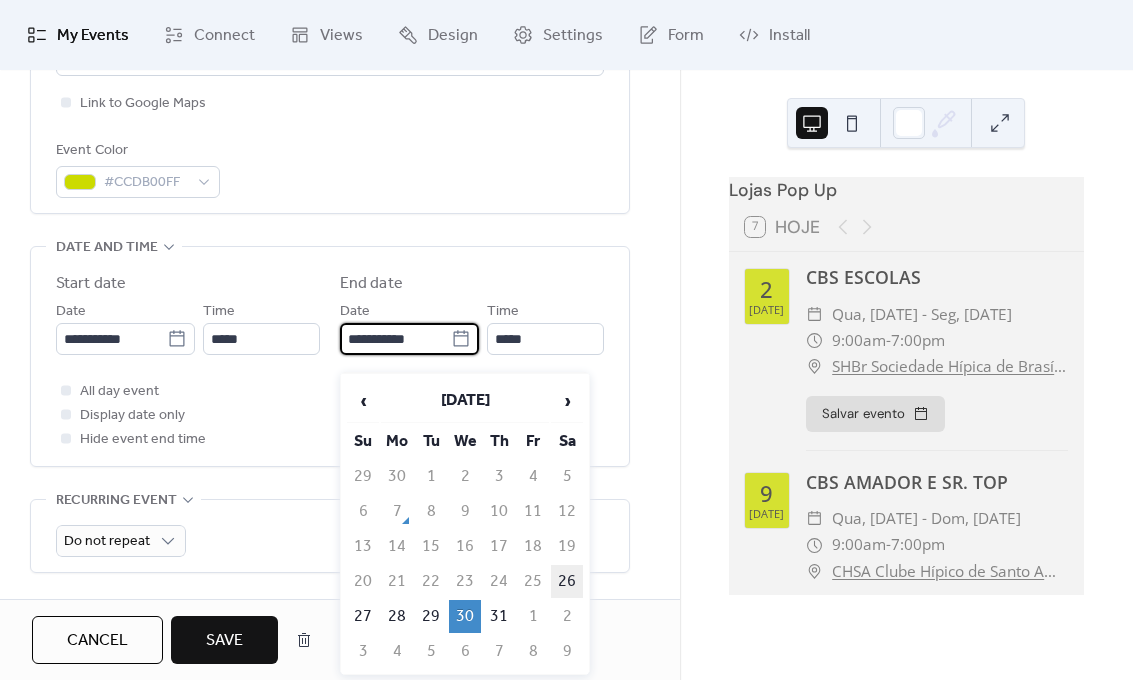click on "26" at bounding box center [567, 581] 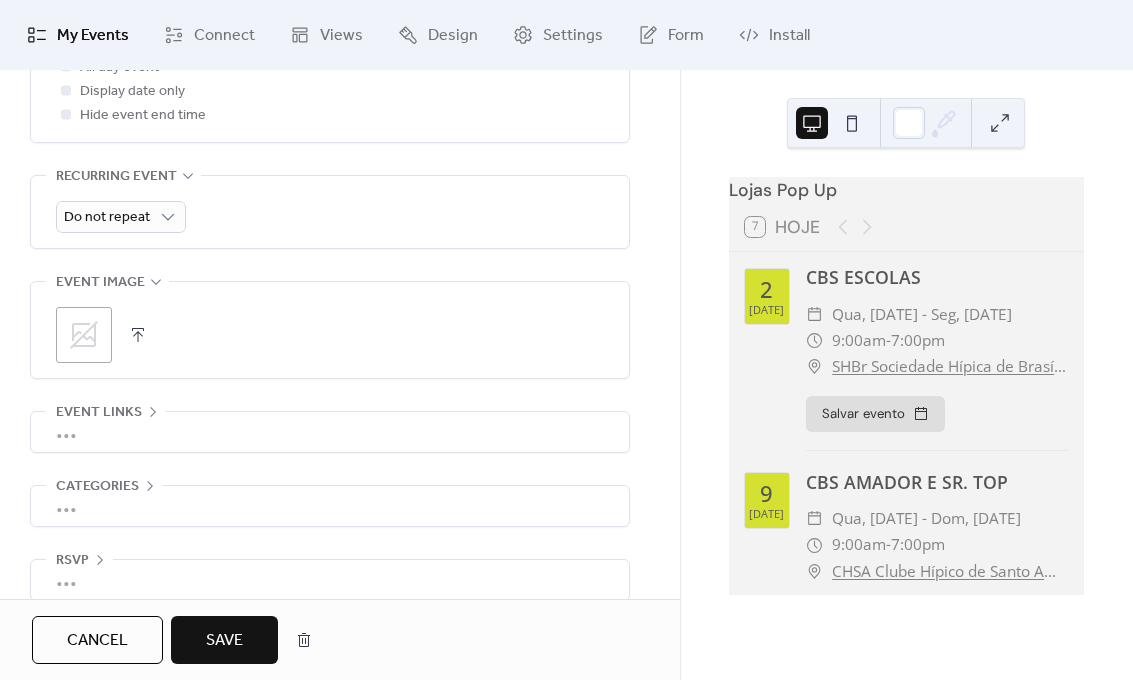 scroll, scrollTop: 848, scrollLeft: 0, axis: vertical 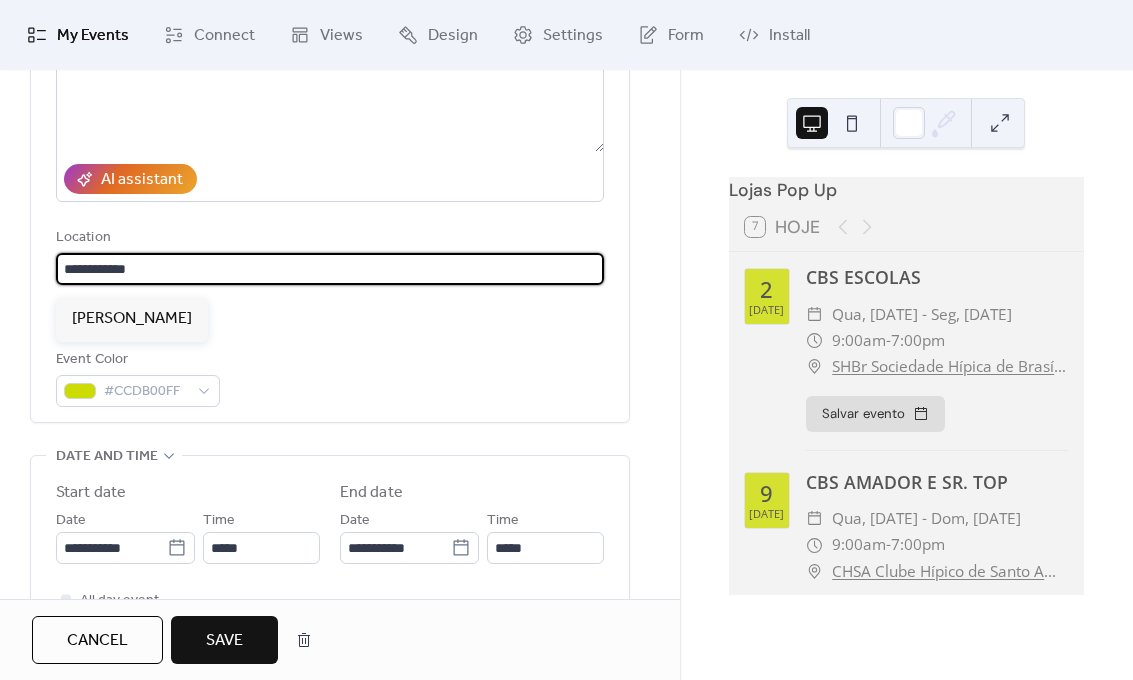 click on "**********" at bounding box center (330, 269) 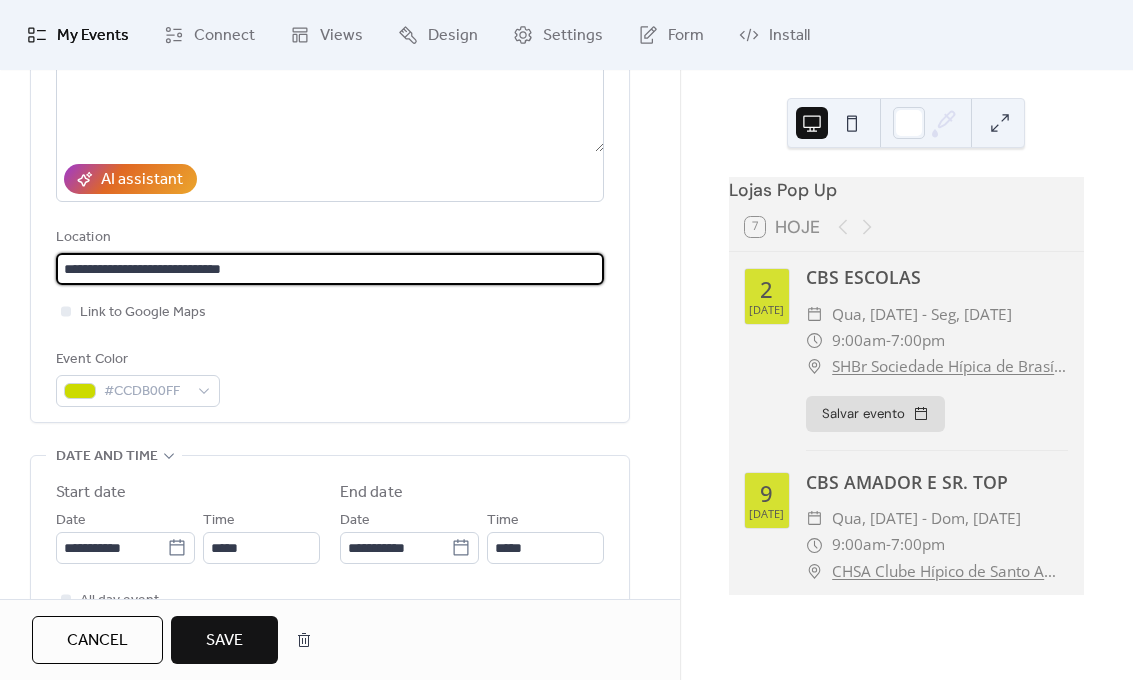 type on "**********" 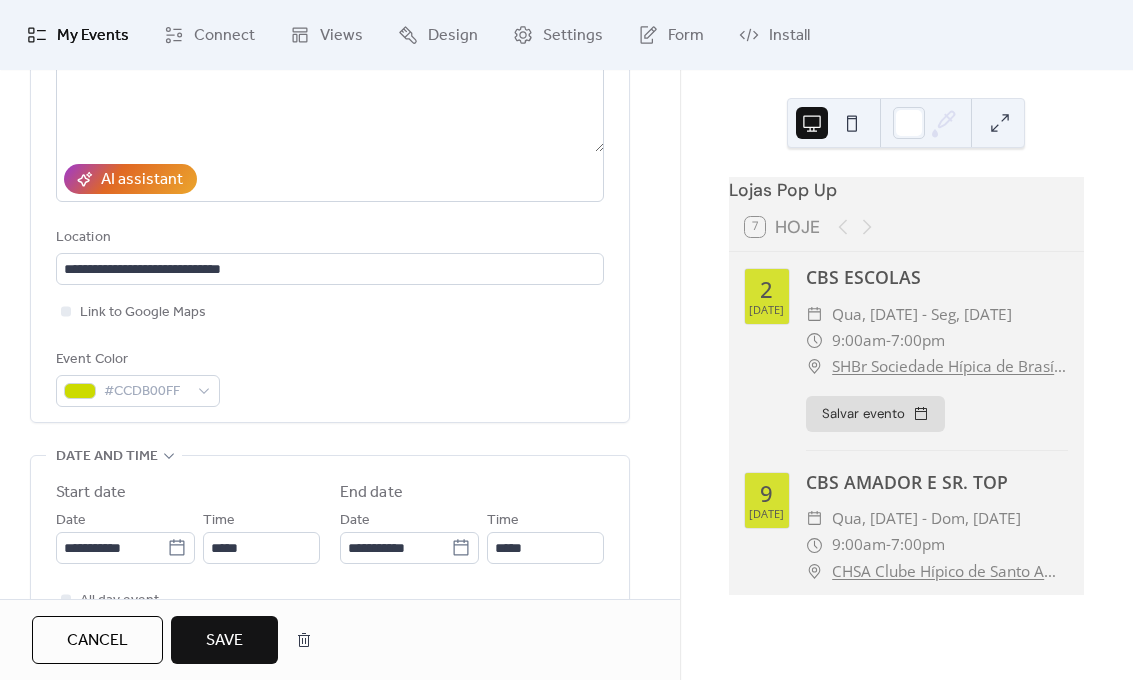 click on "Save" at bounding box center (224, 641) 